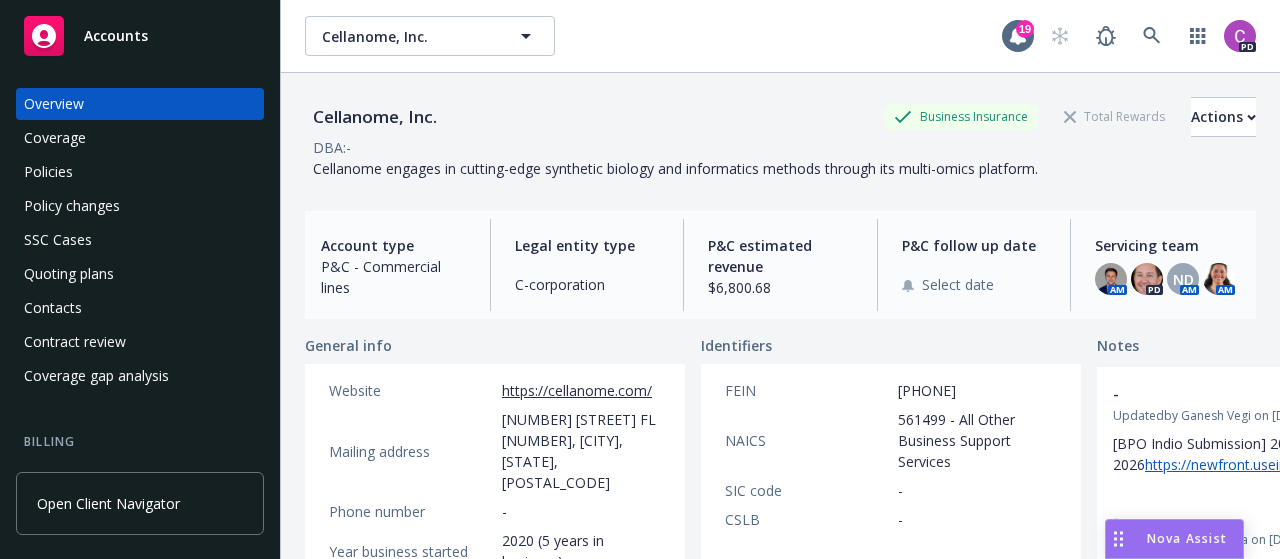 scroll, scrollTop: 0, scrollLeft: 0, axis: both 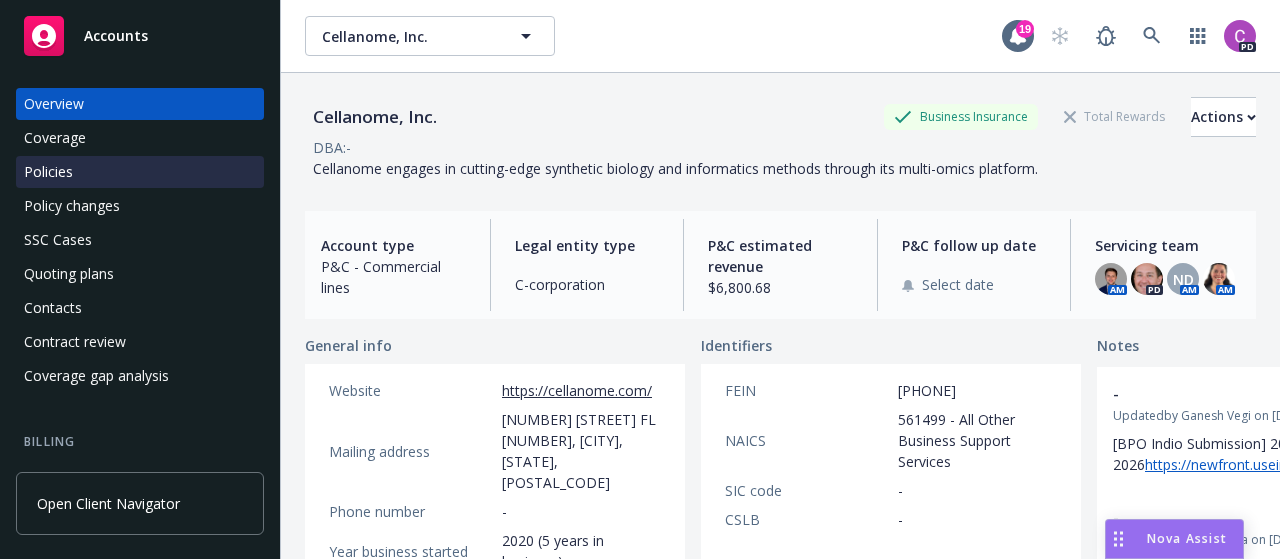click on "Policies" at bounding box center (140, 172) 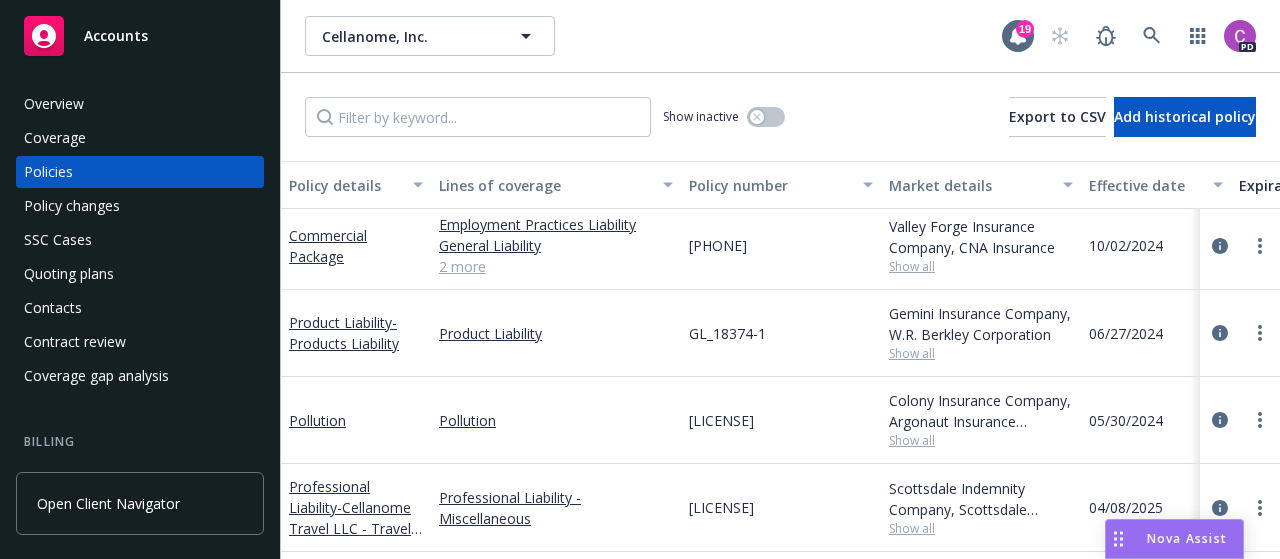 scroll, scrollTop: 0, scrollLeft: 0, axis: both 